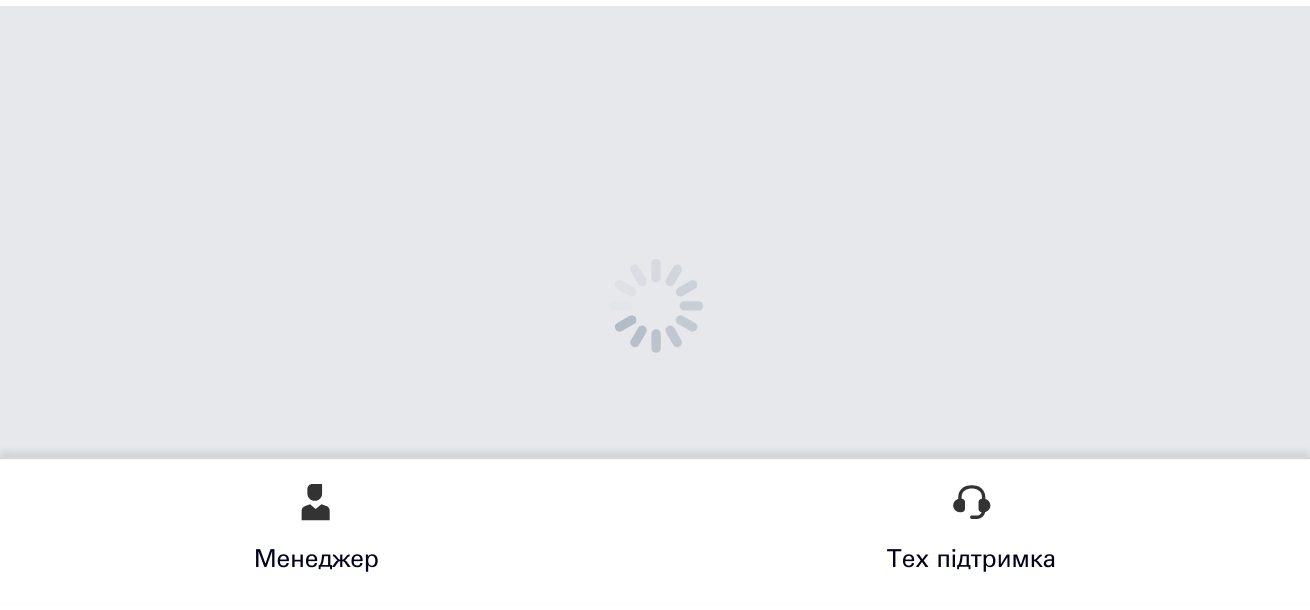 scroll, scrollTop: 0, scrollLeft: 0, axis: both 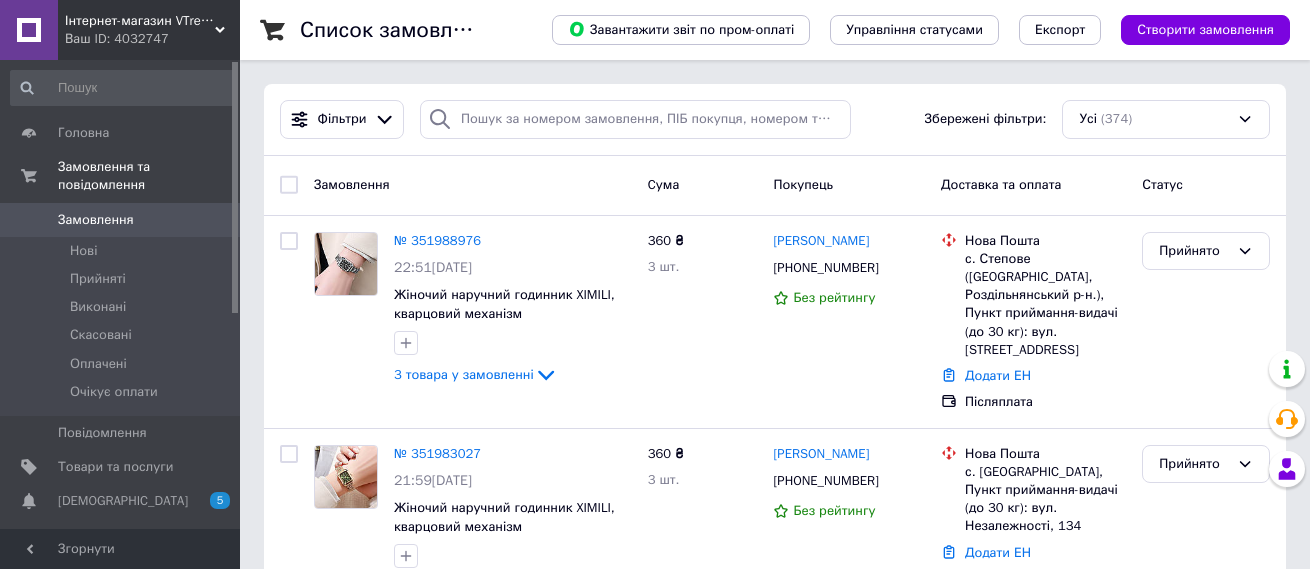 click on "Замовлення 0" at bounding box center [123, 220] 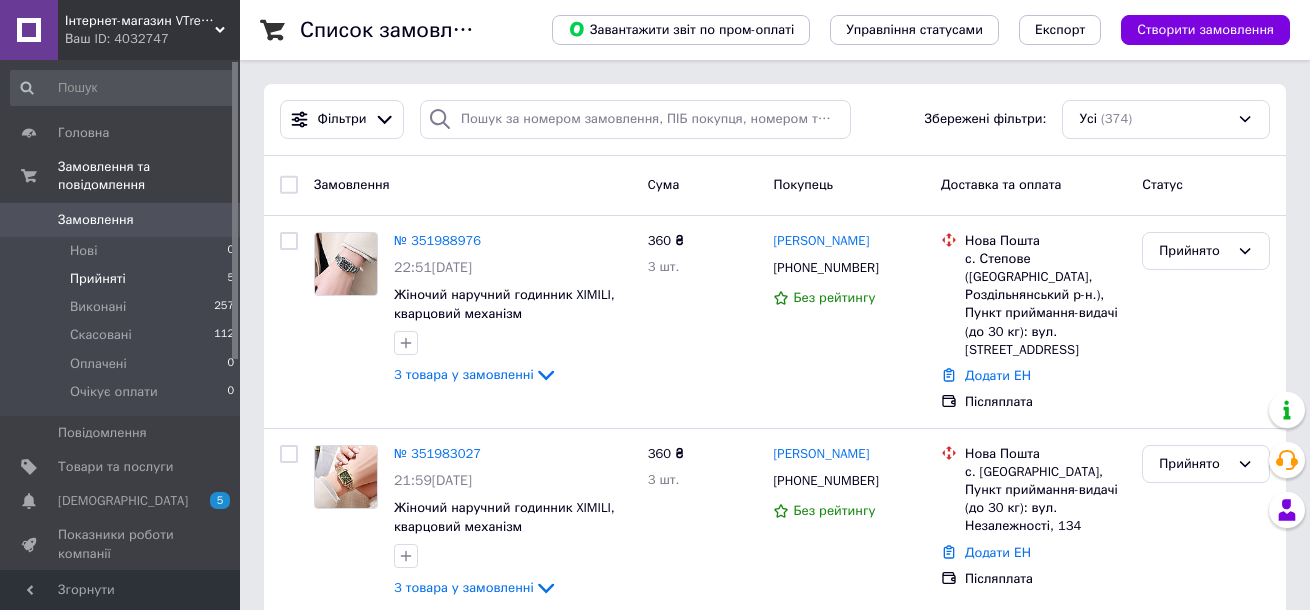 click on "Прийняті 5" at bounding box center [123, 279] 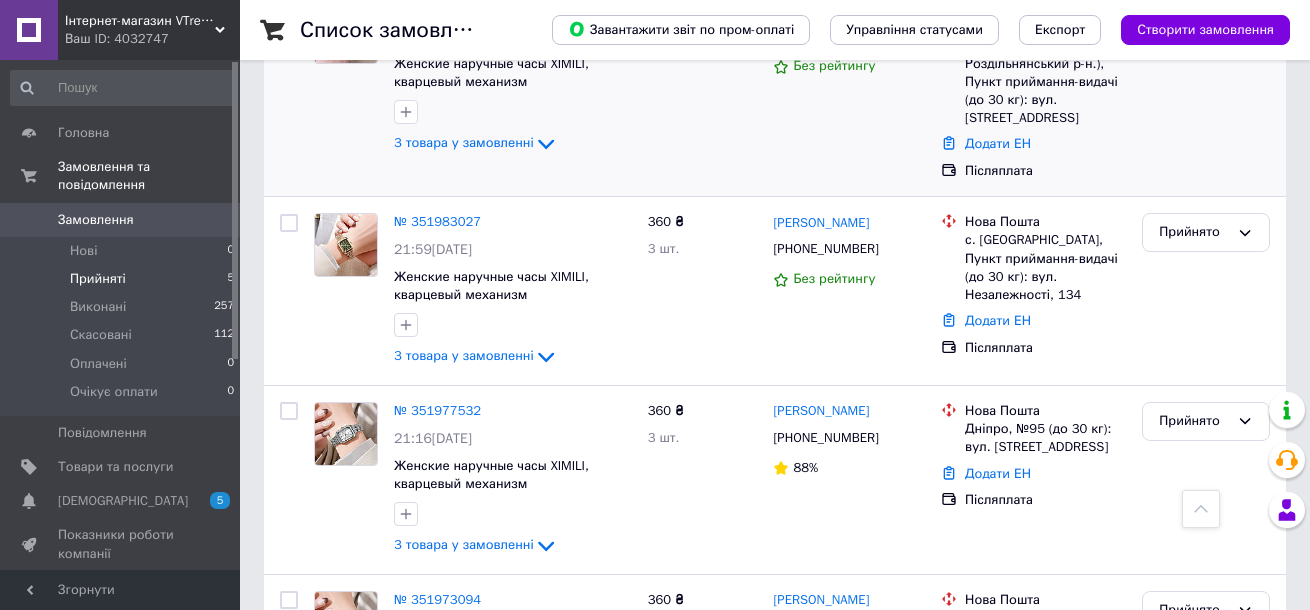 scroll, scrollTop: 0, scrollLeft: 0, axis: both 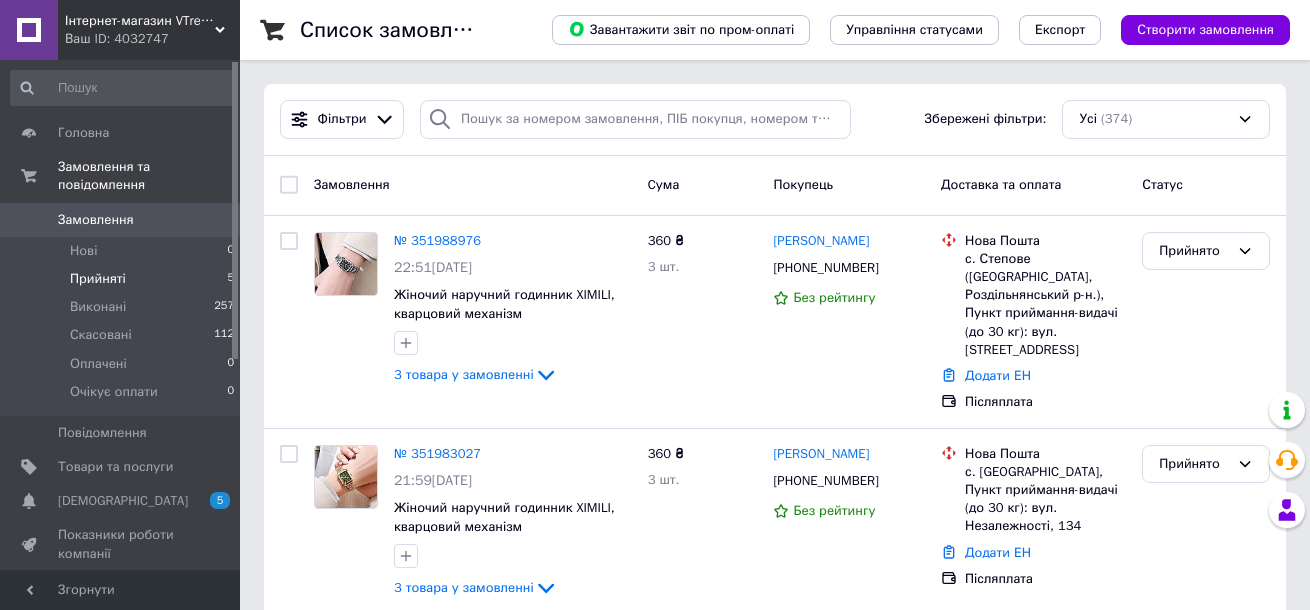 click on "Прийняті 5" at bounding box center (123, 279) 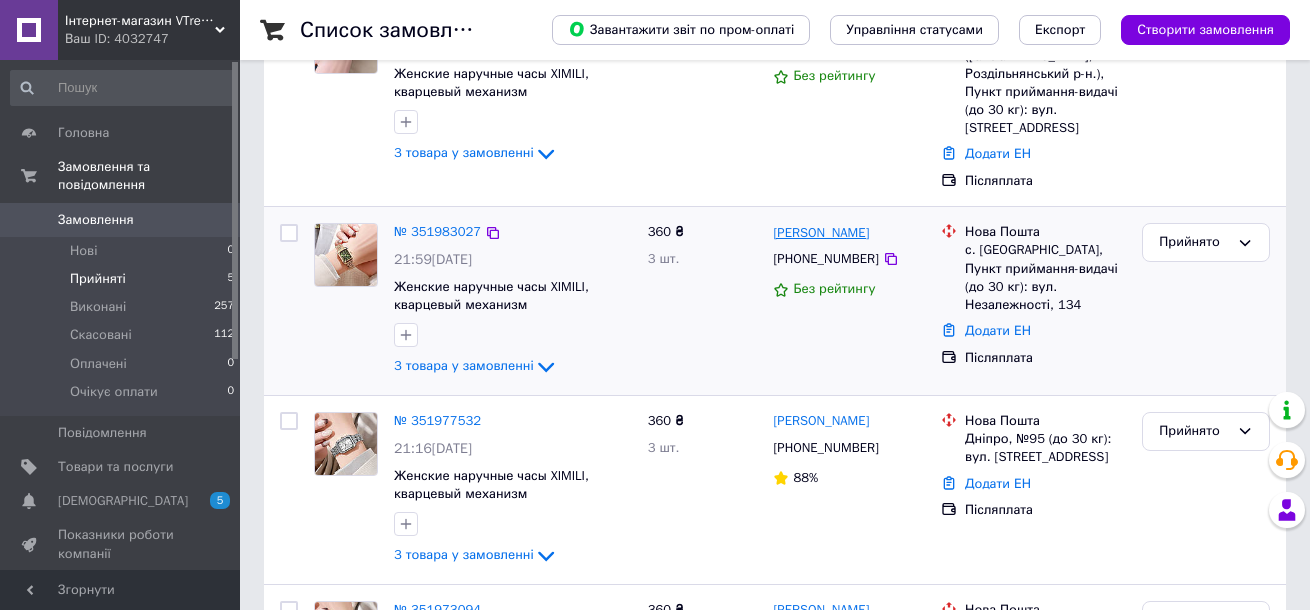 scroll, scrollTop: 644, scrollLeft: 0, axis: vertical 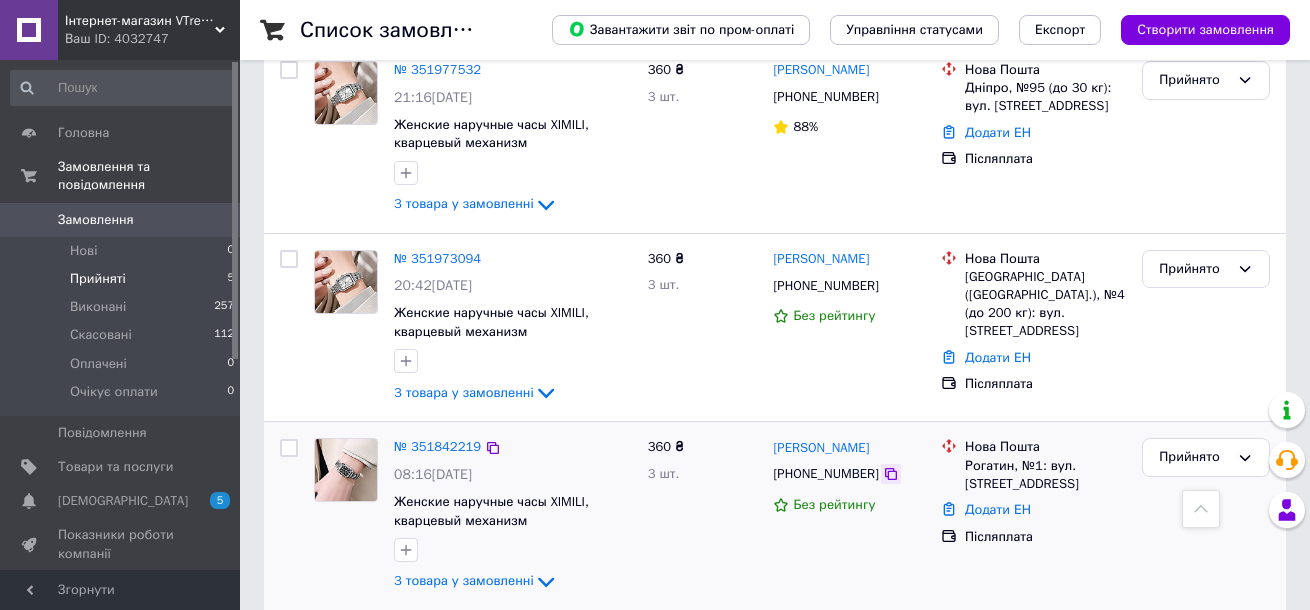 click 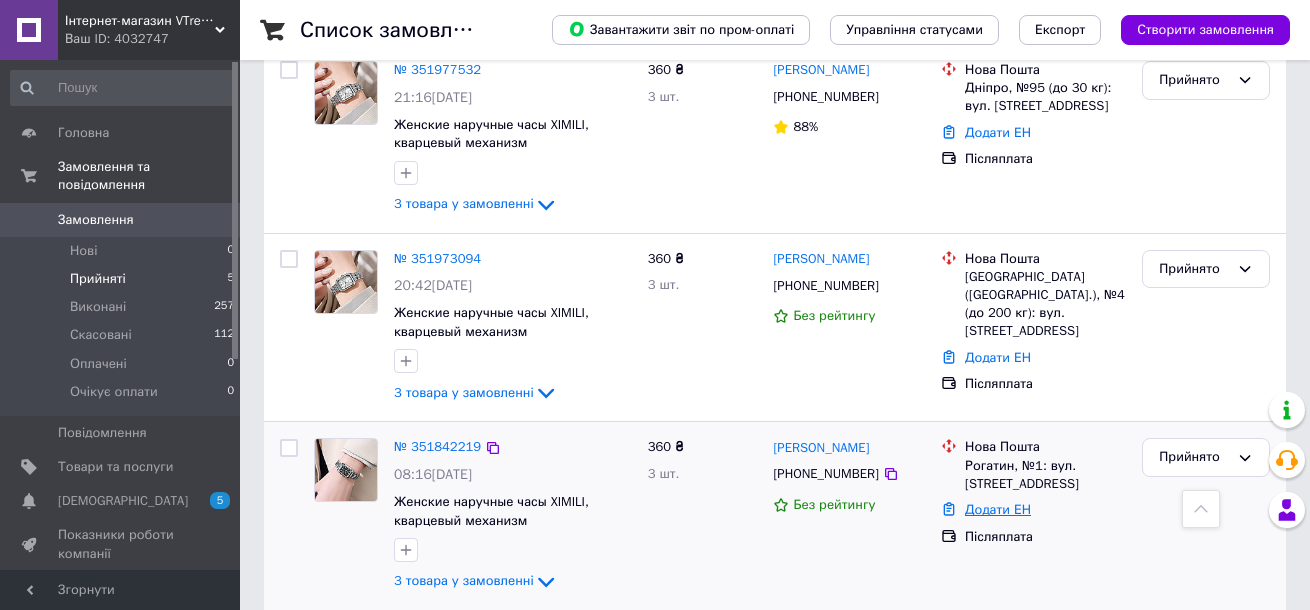 click on "Додати ЕН" at bounding box center [998, 509] 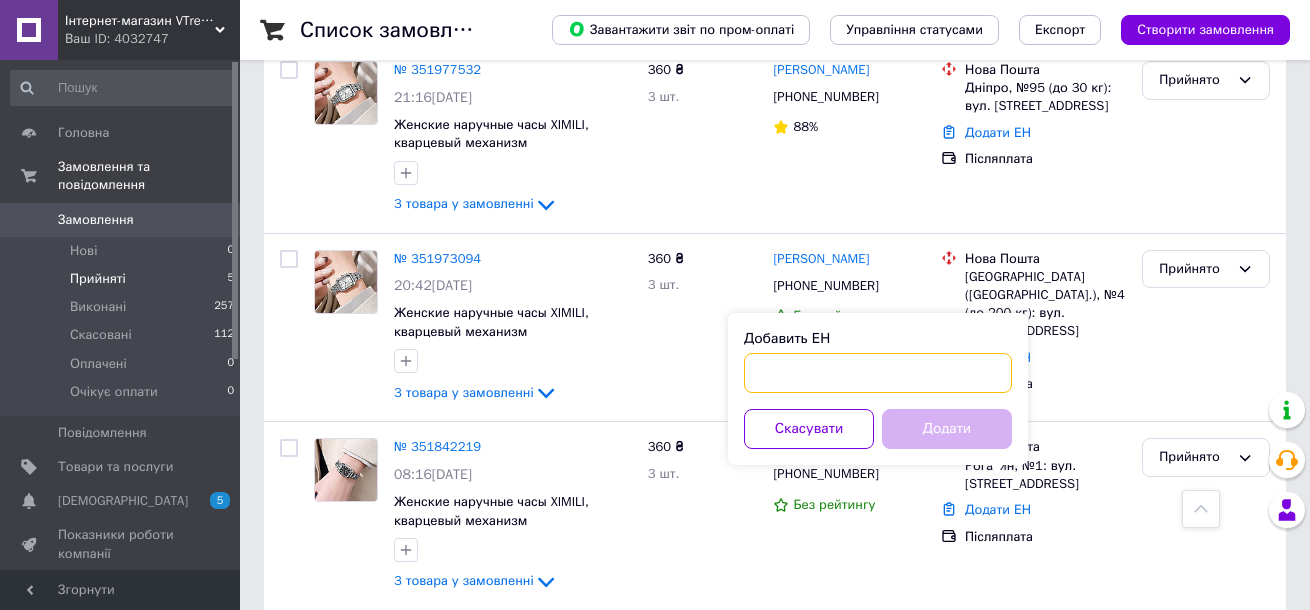 paste on "20451202738785" 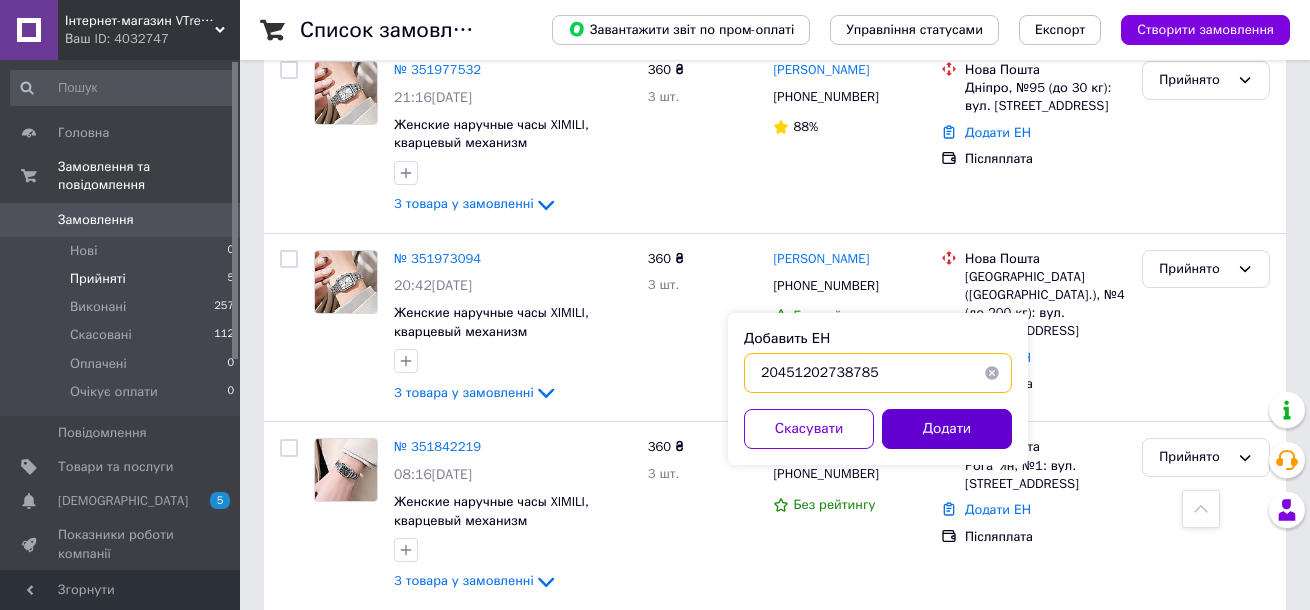 type on "20451202738785" 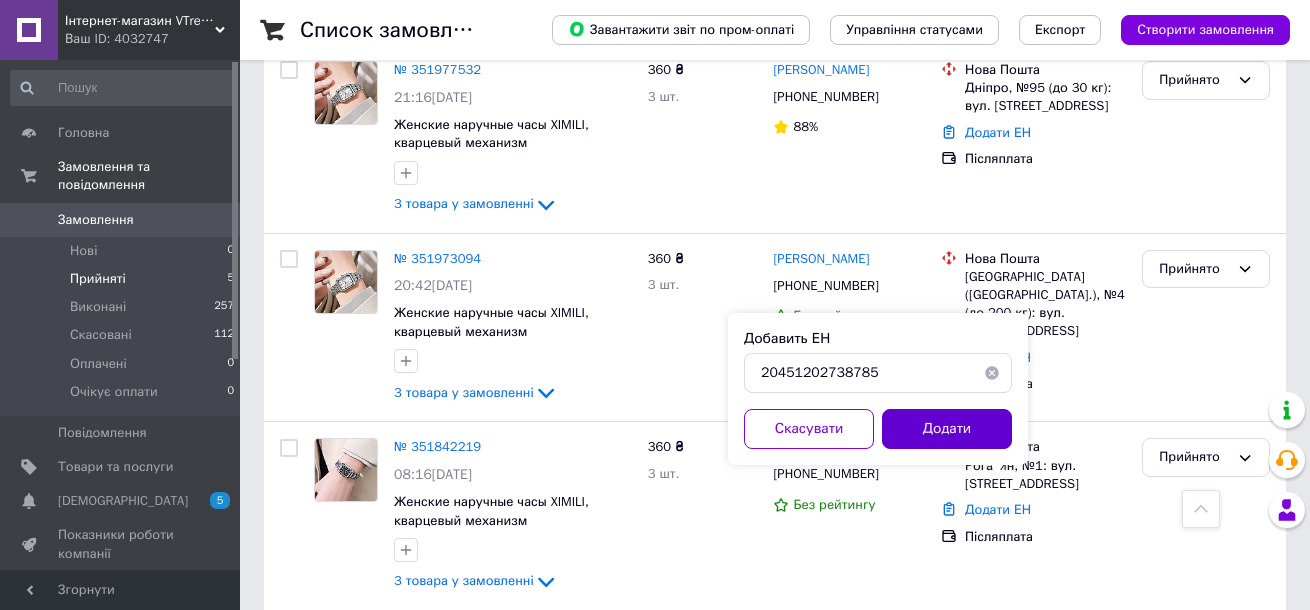 click on "Додати" at bounding box center [947, 429] 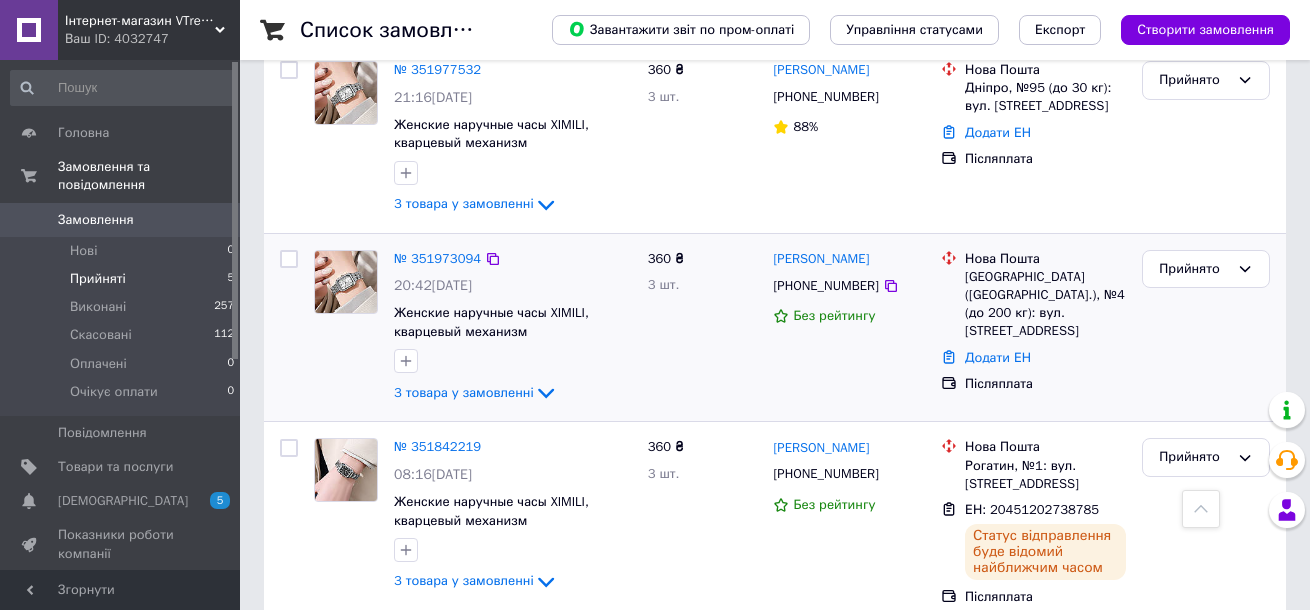 scroll, scrollTop: 0, scrollLeft: 0, axis: both 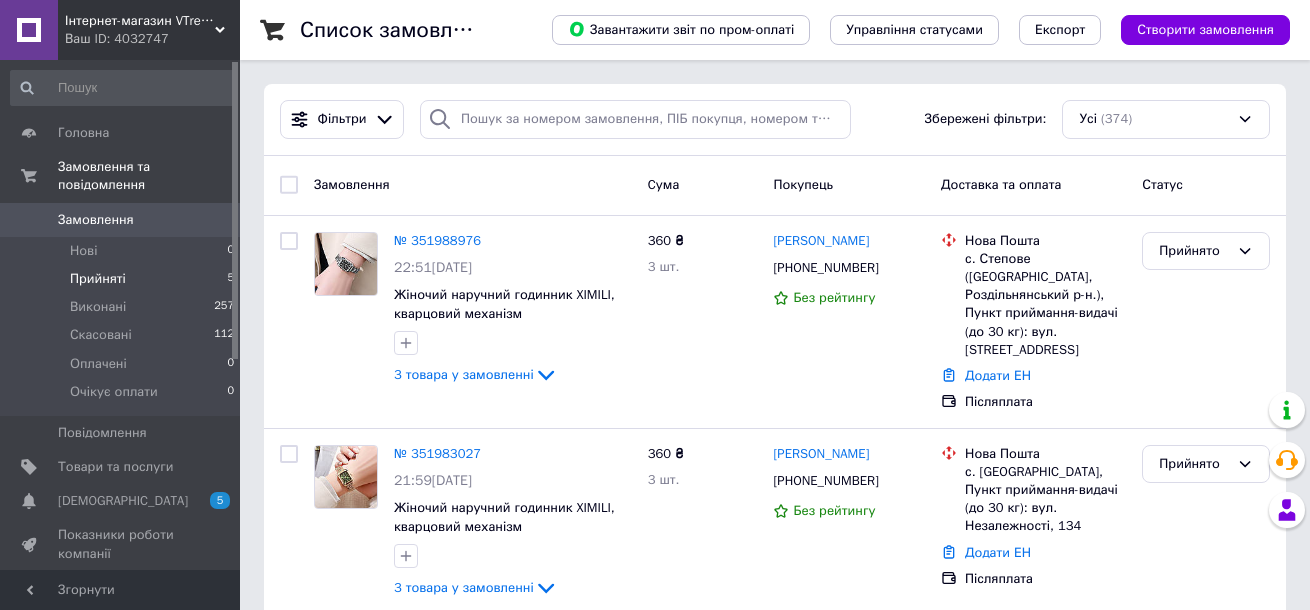 click on "Прийняті" at bounding box center [98, 279] 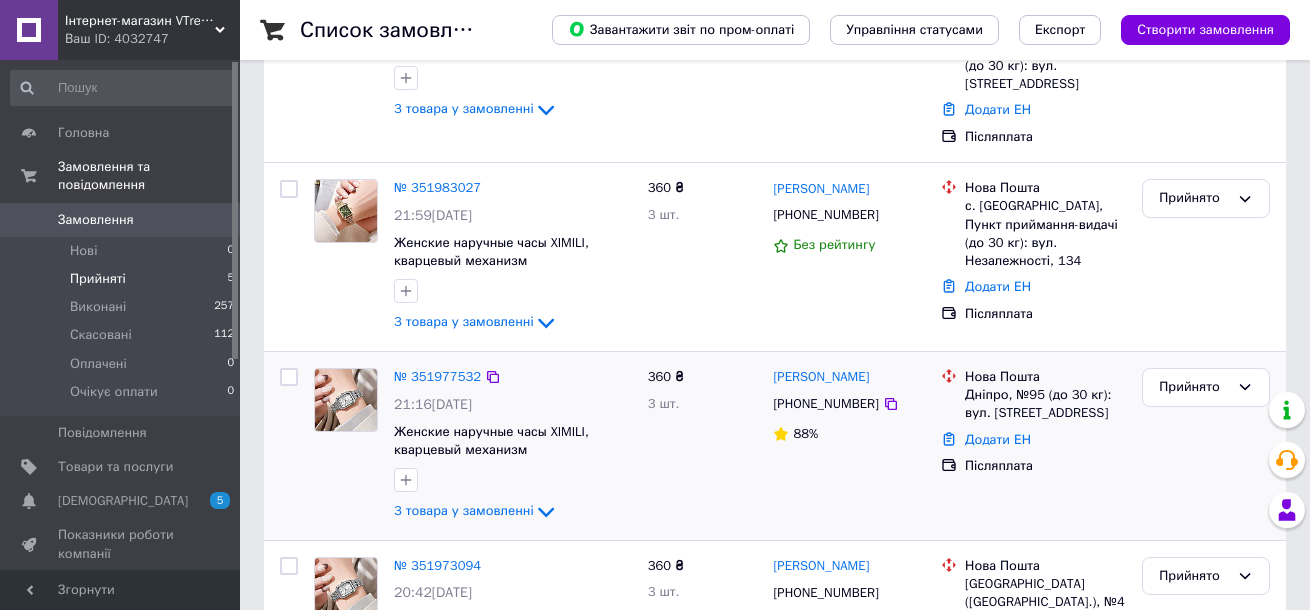 scroll, scrollTop: 344, scrollLeft: 0, axis: vertical 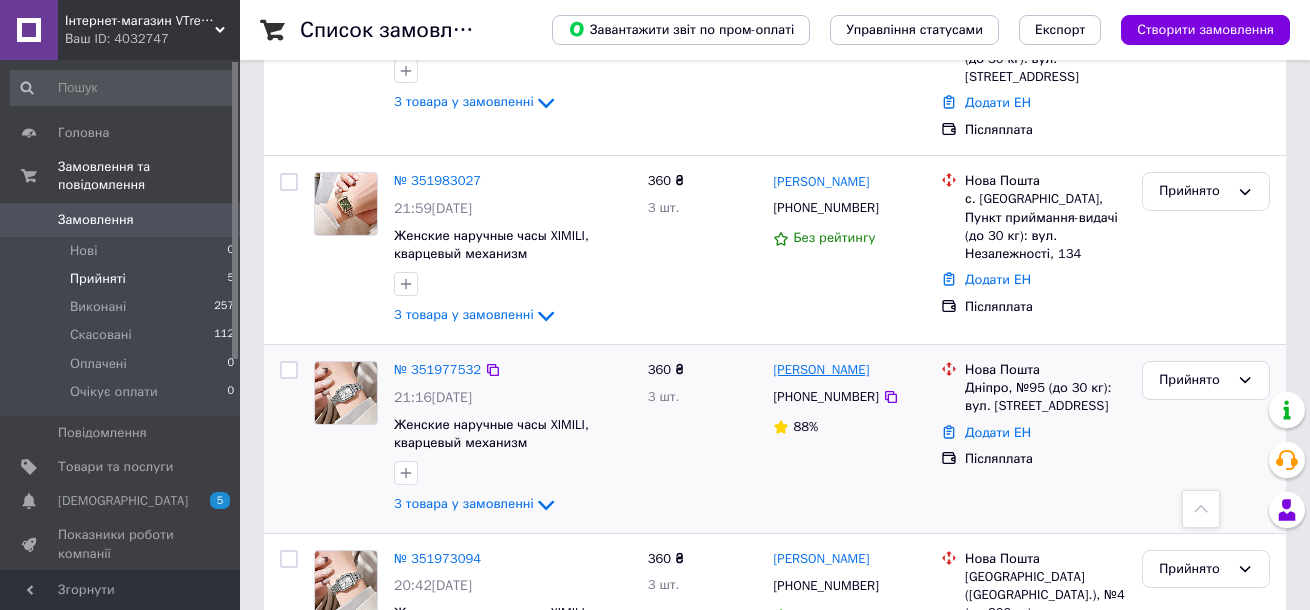 click on "[PERSON_NAME]" at bounding box center (821, 370) 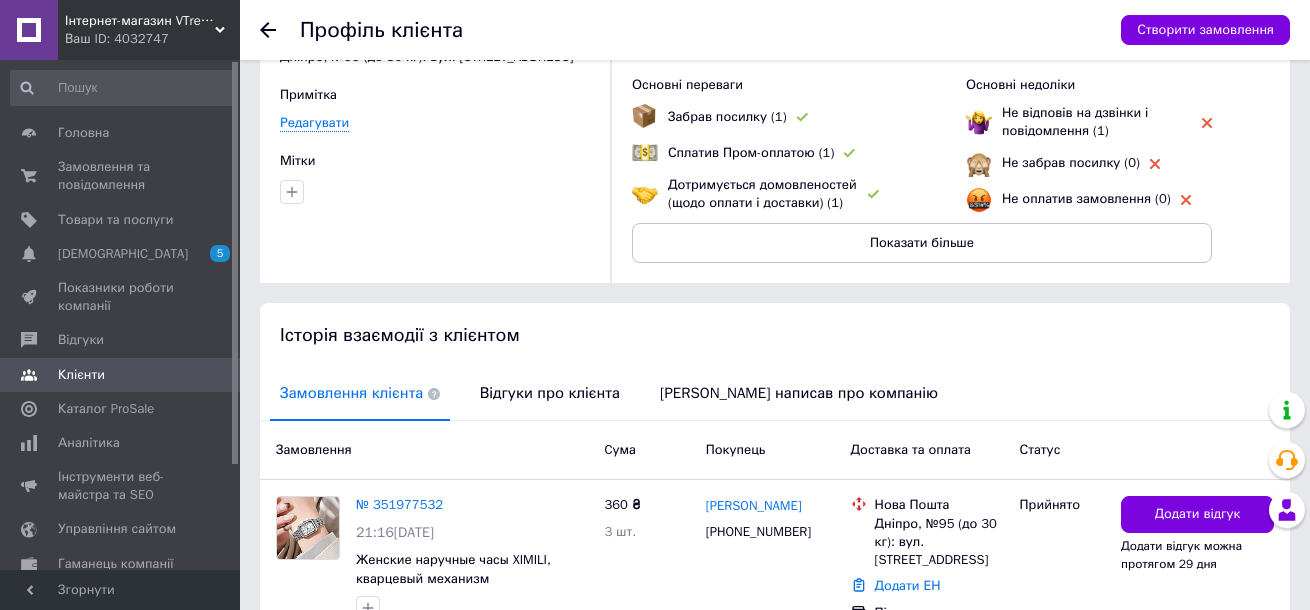scroll, scrollTop: 272, scrollLeft: 0, axis: vertical 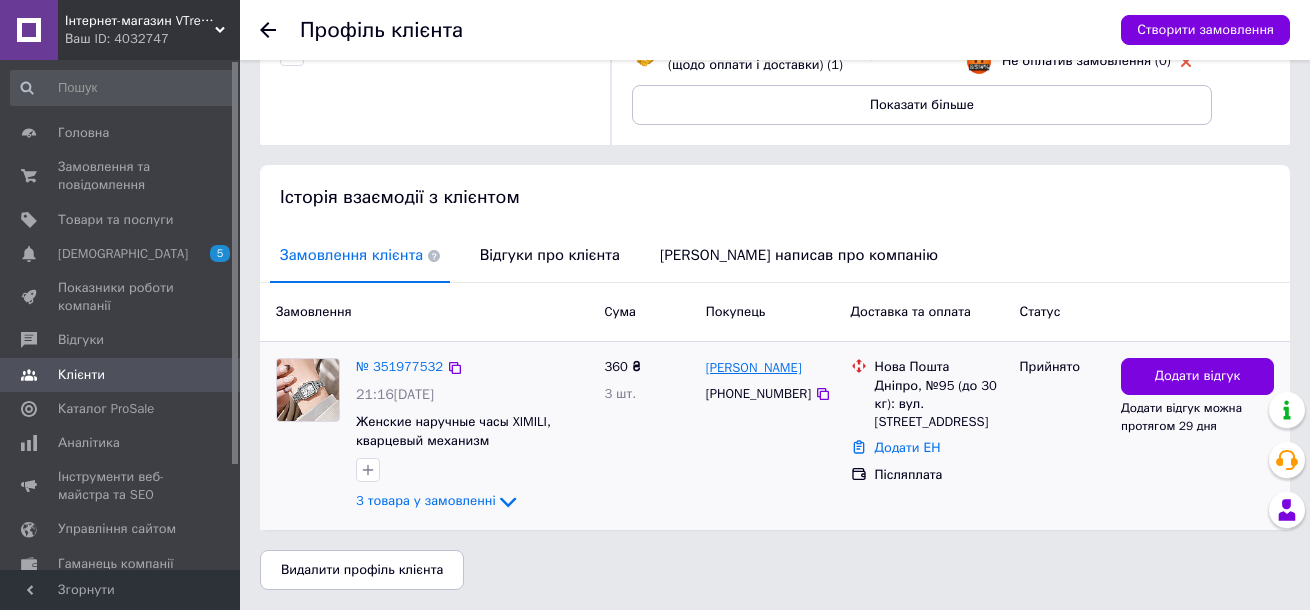 click on "[PERSON_NAME]" at bounding box center [754, 368] 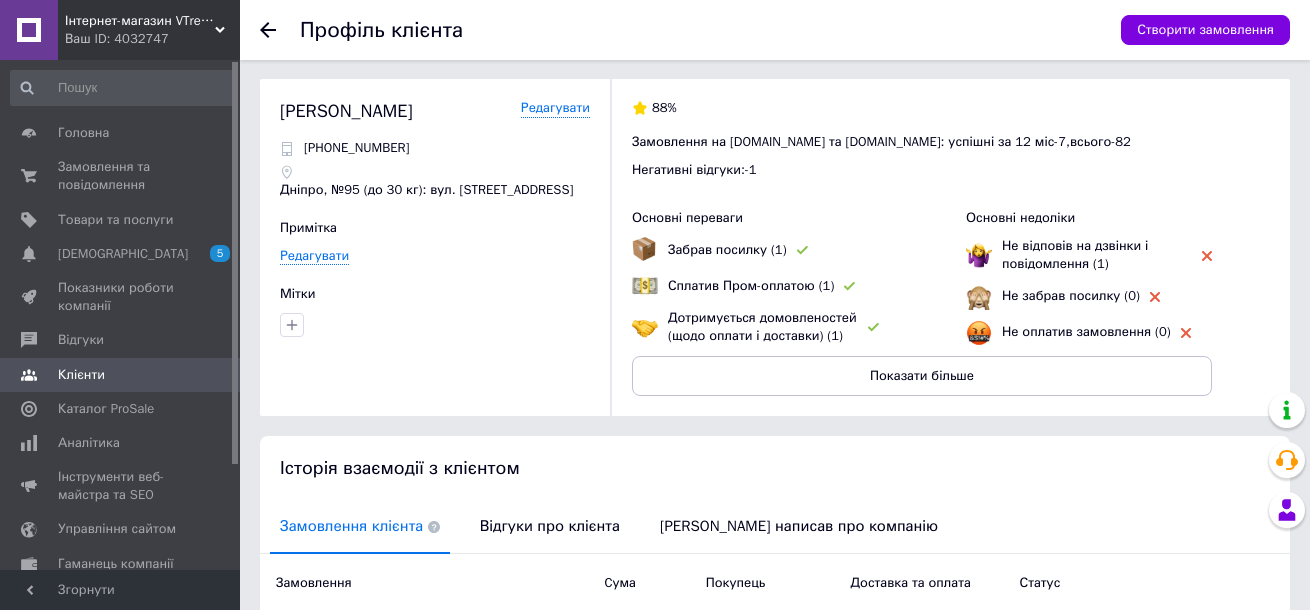 scroll, scrollTop: 0, scrollLeft: 0, axis: both 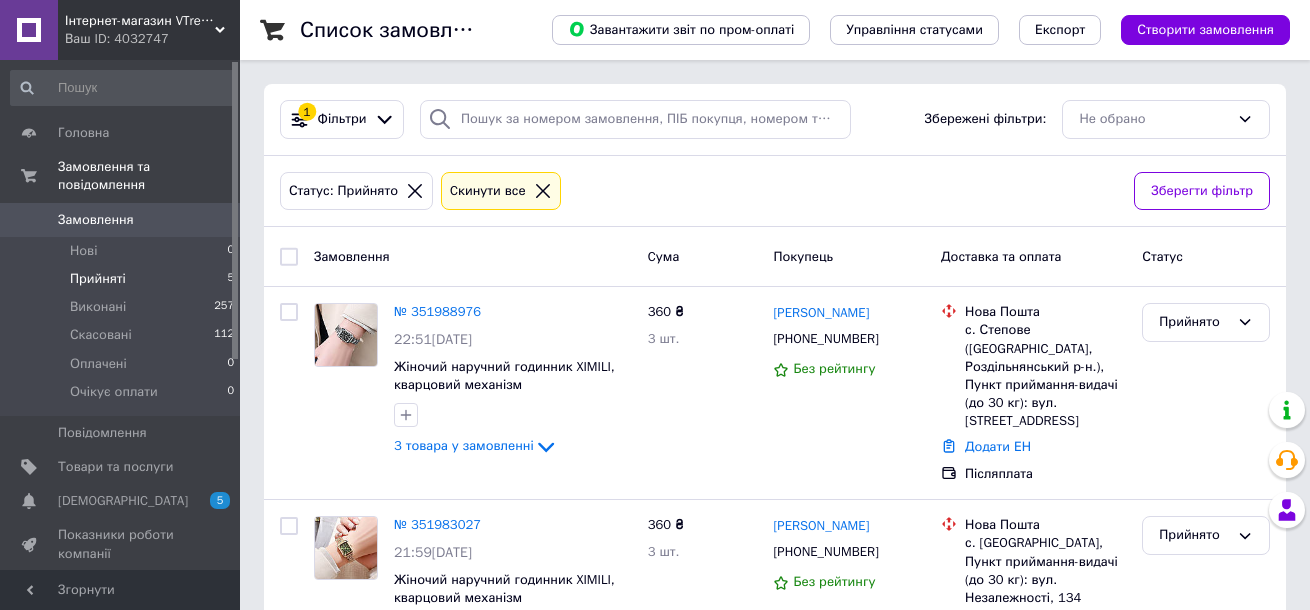 click on "Прийняті" at bounding box center (98, 279) 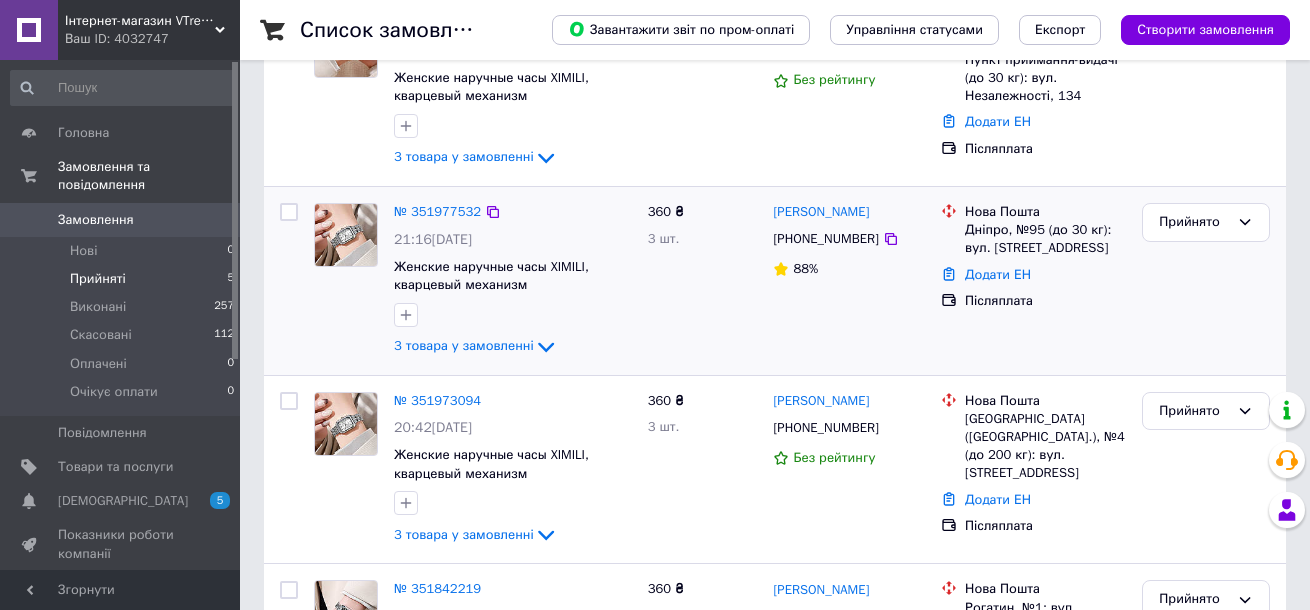 scroll, scrollTop: 644, scrollLeft: 0, axis: vertical 